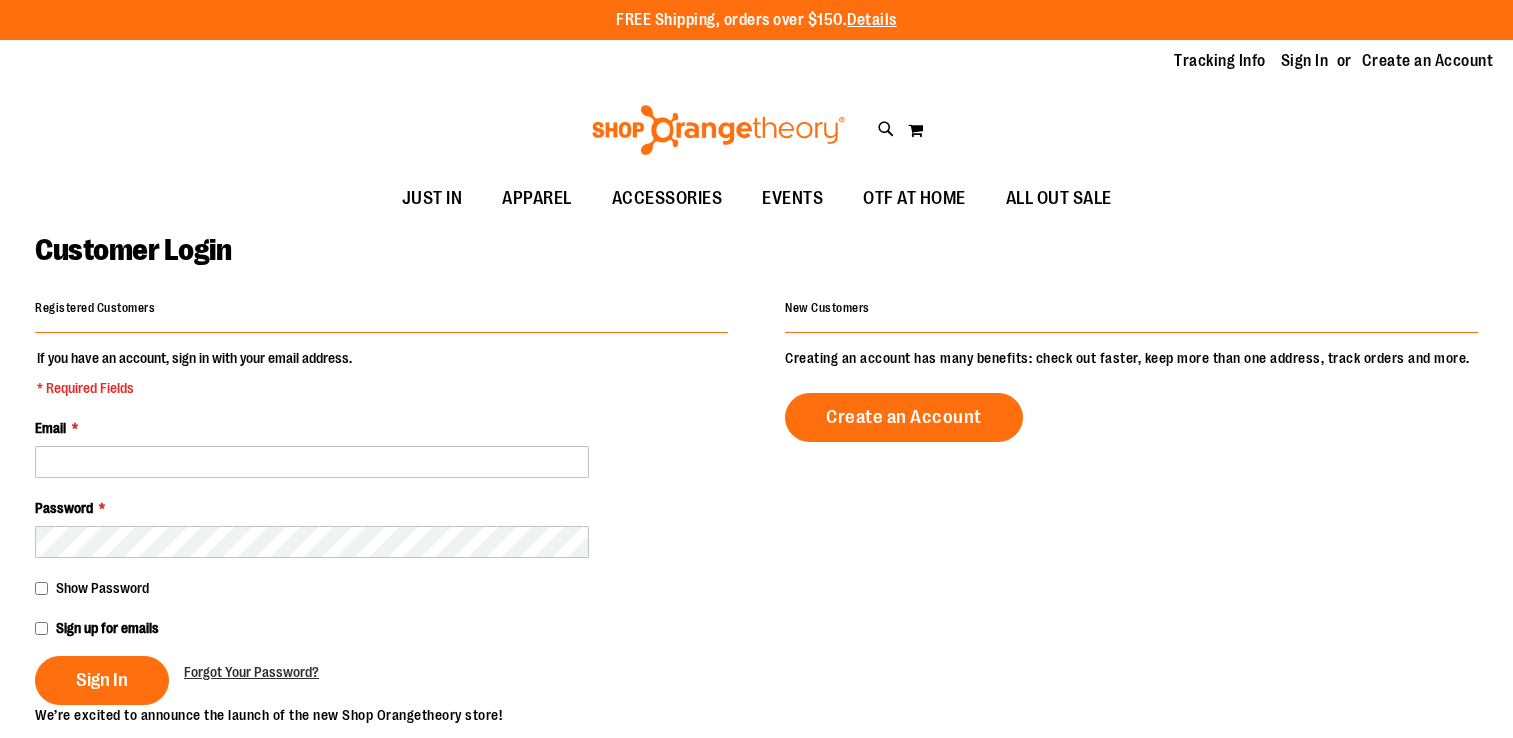 scroll, scrollTop: 0, scrollLeft: 0, axis: both 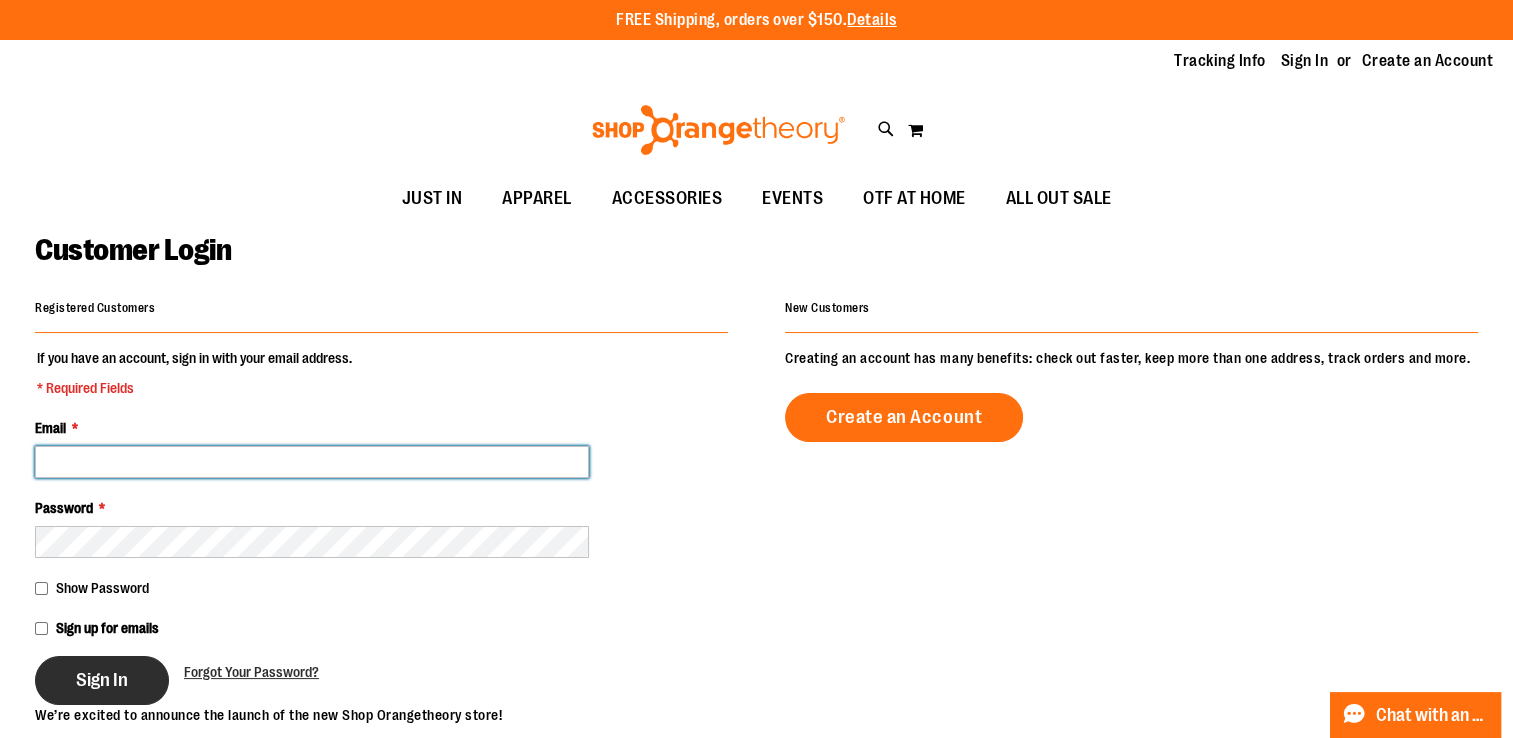 type on "**********" 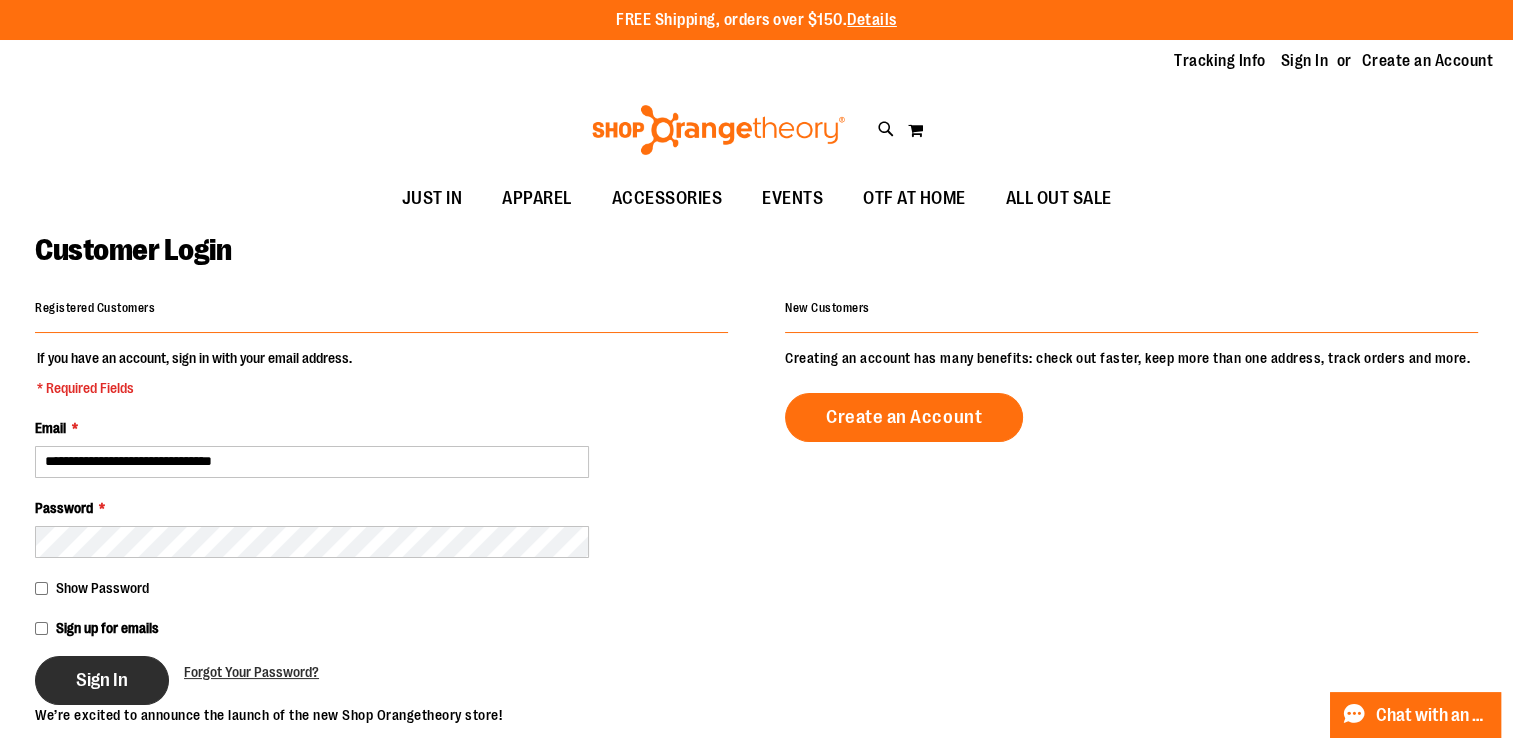 type on "**********" 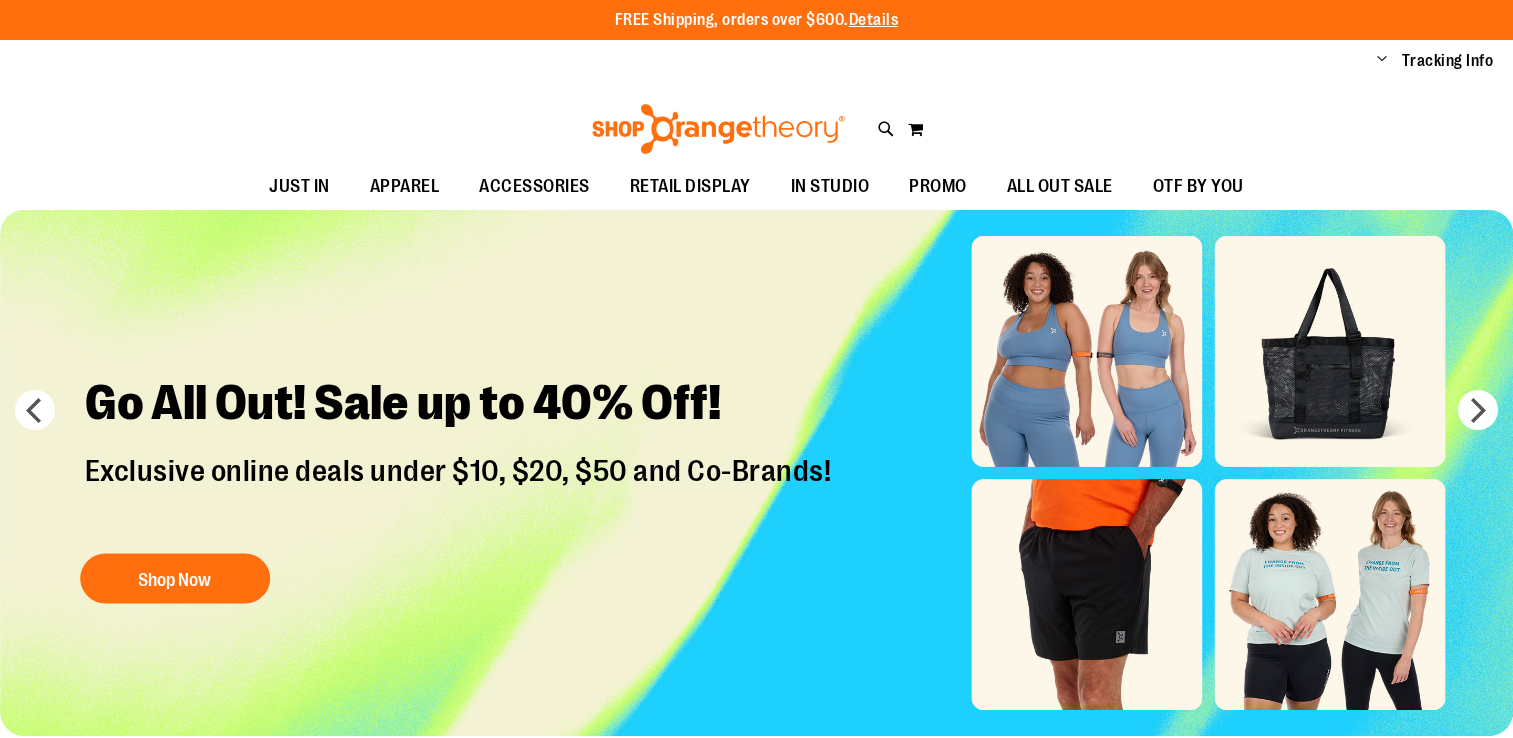 scroll, scrollTop: 0, scrollLeft: 0, axis: both 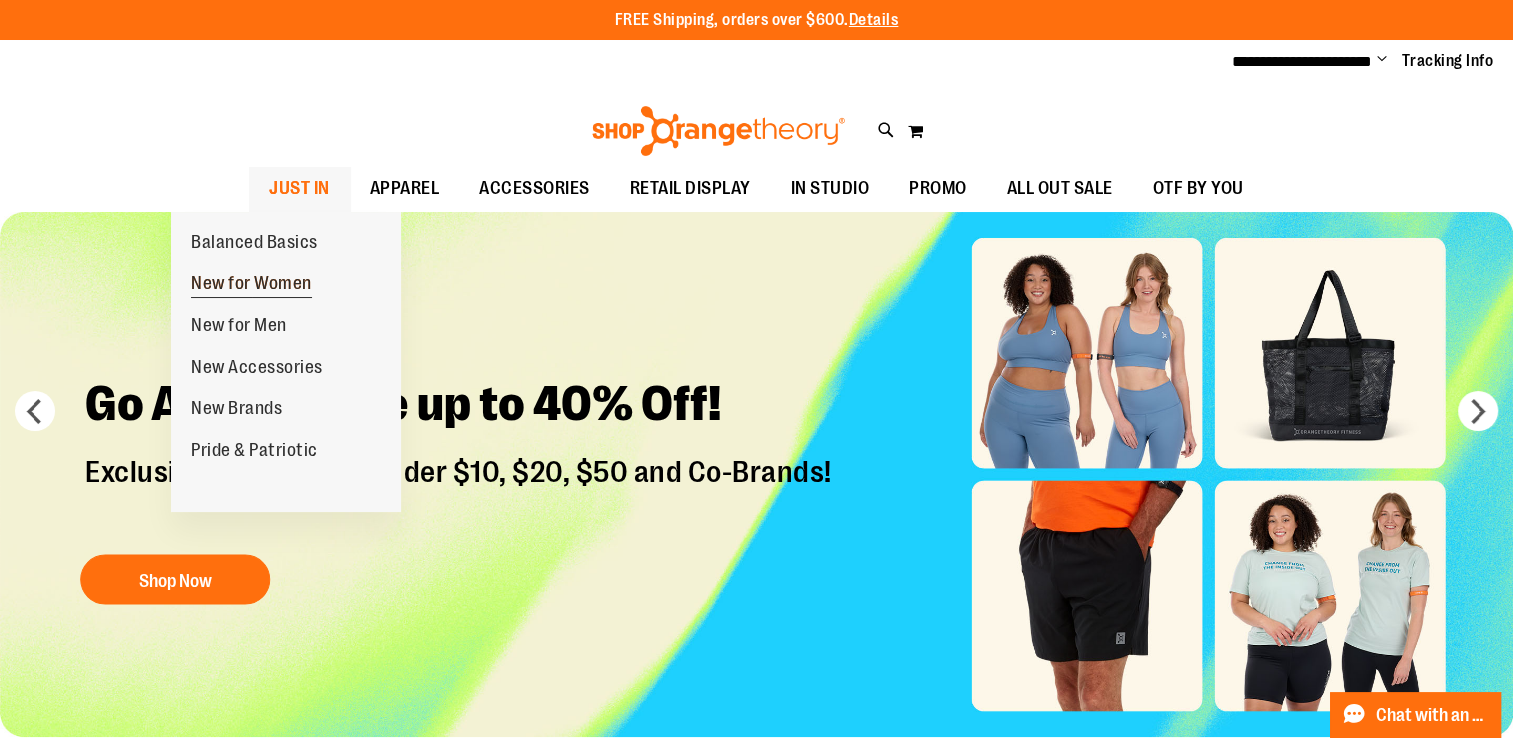 type on "**********" 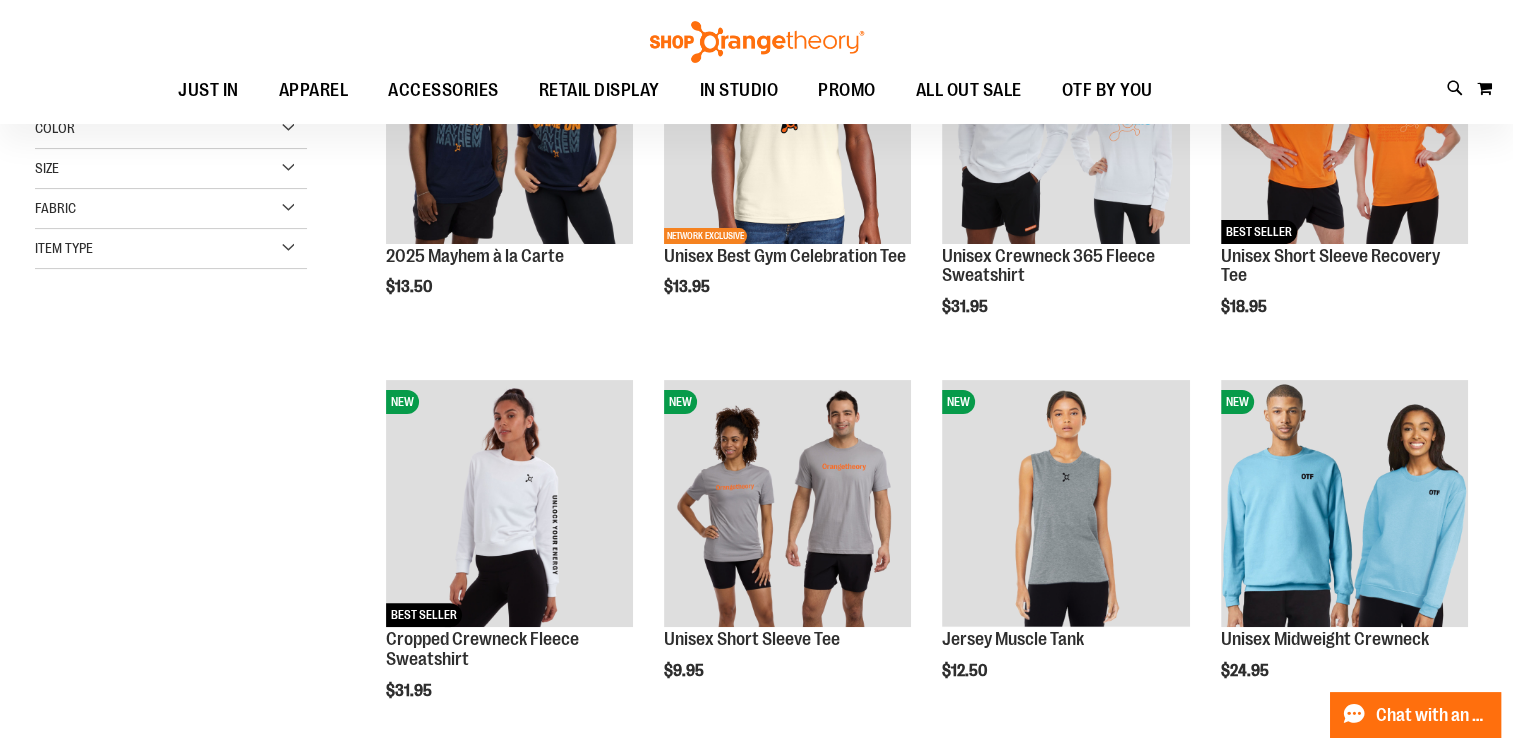 scroll, scrollTop: 0, scrollLeft: 0, axis: both 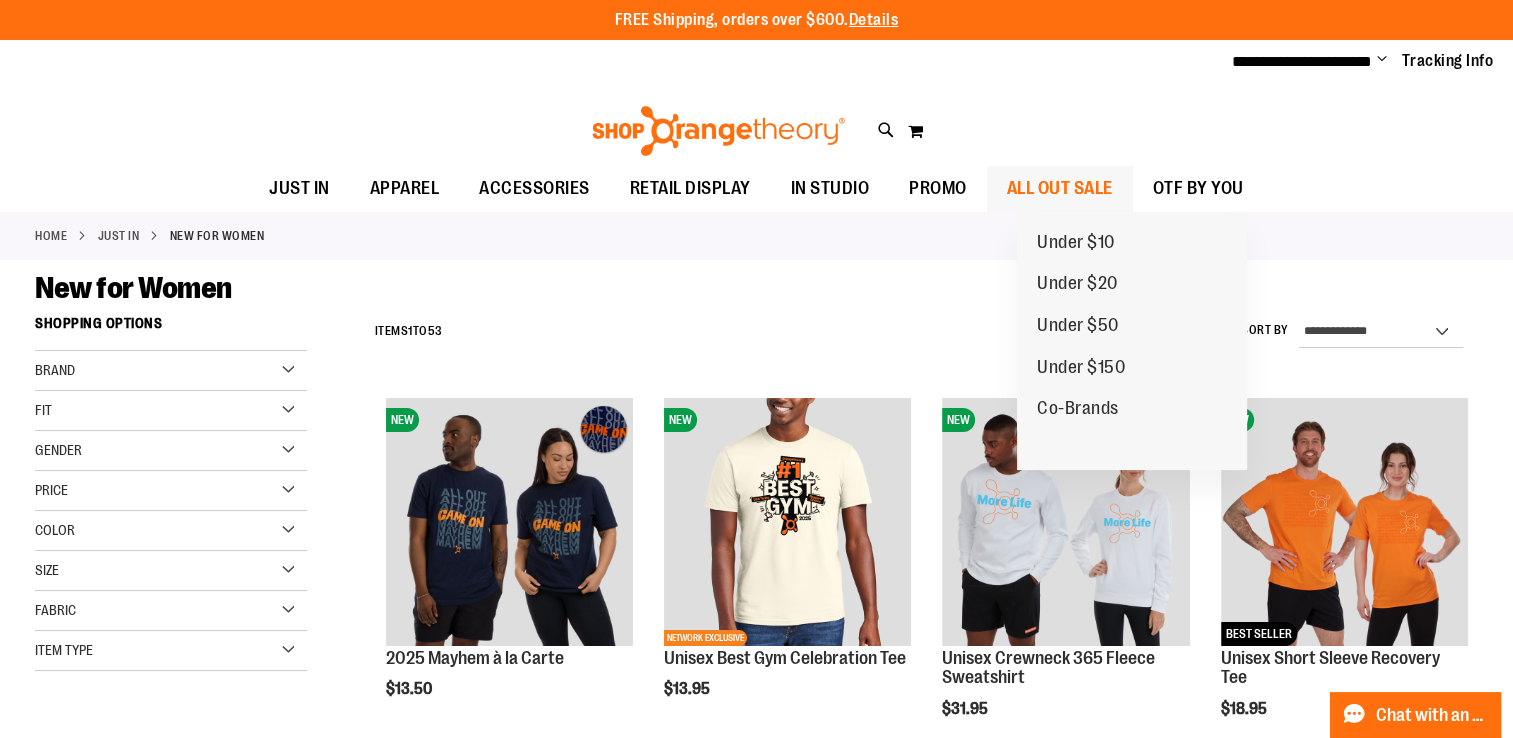 type on "**********" 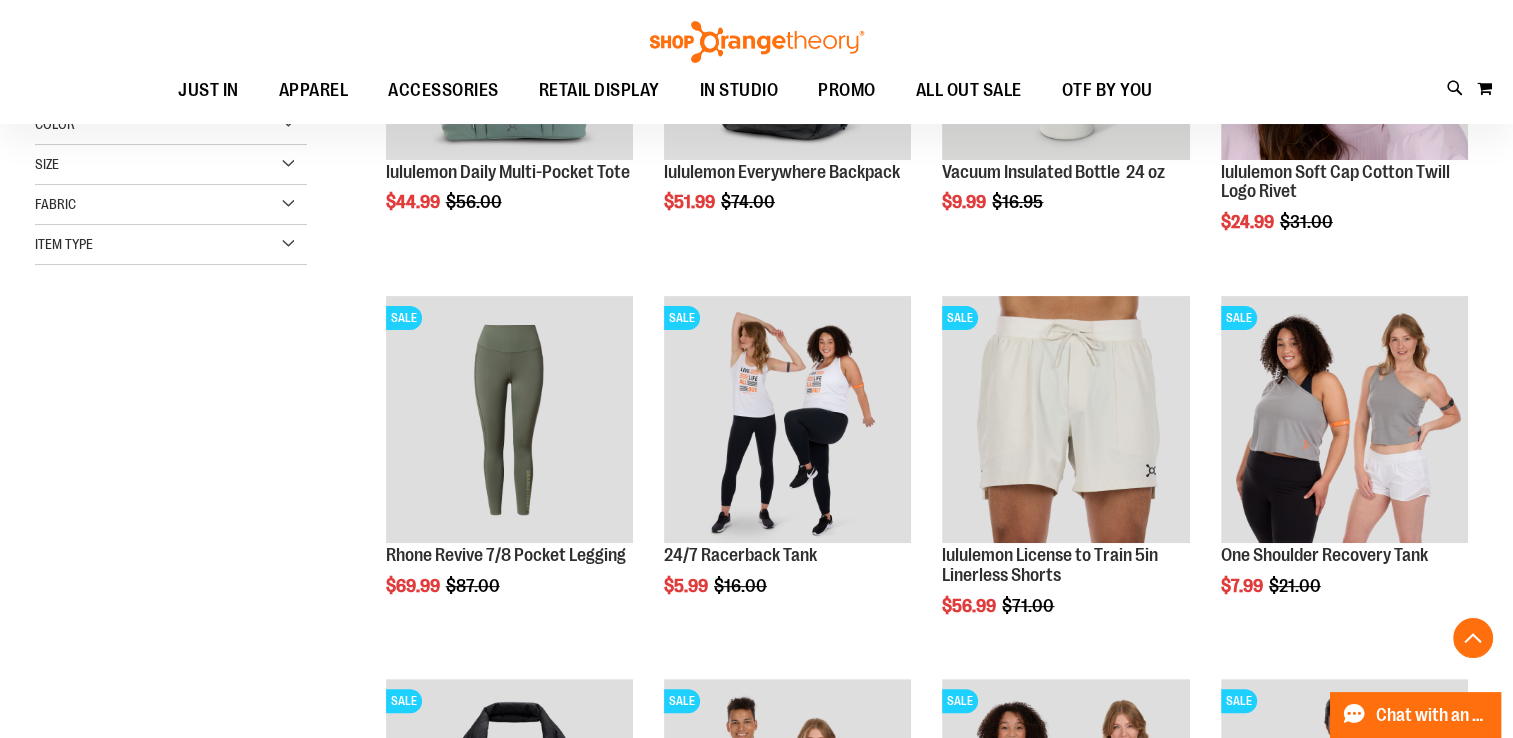 scroll, scrollTop: 500, scrollLeft: 0, axis: vertical 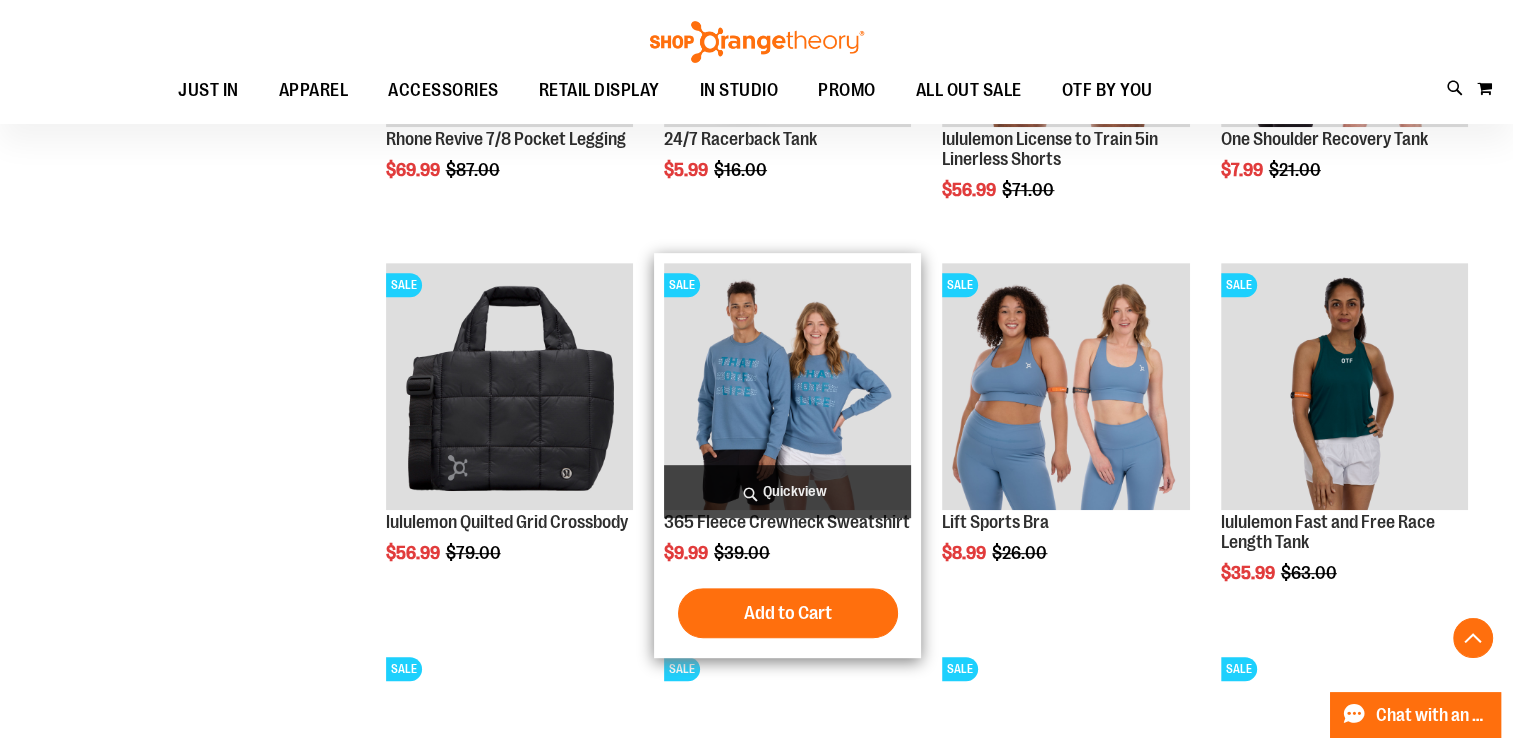 type on "**********" 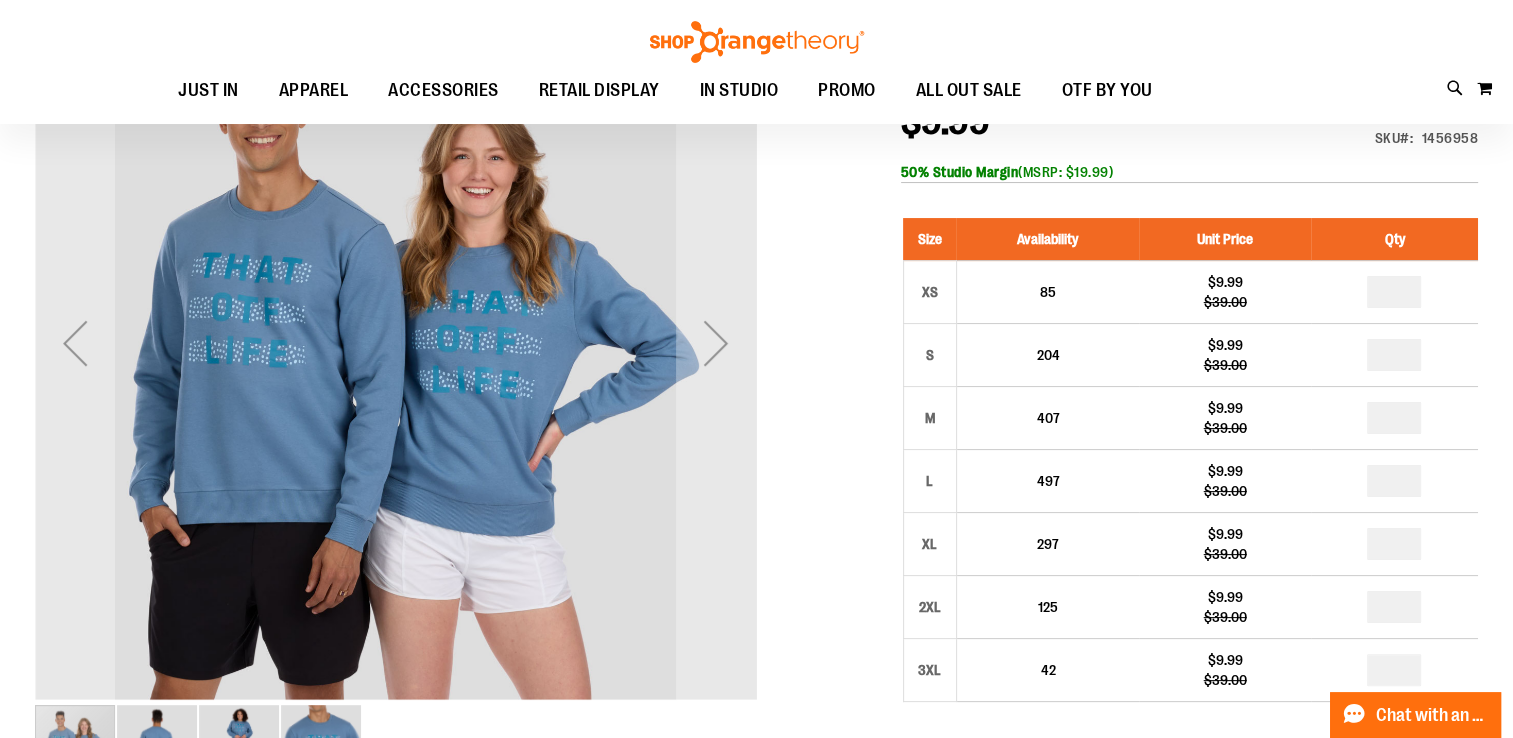 scroll, scrollTop: 300, scrollLeft: 0, axis: vertical 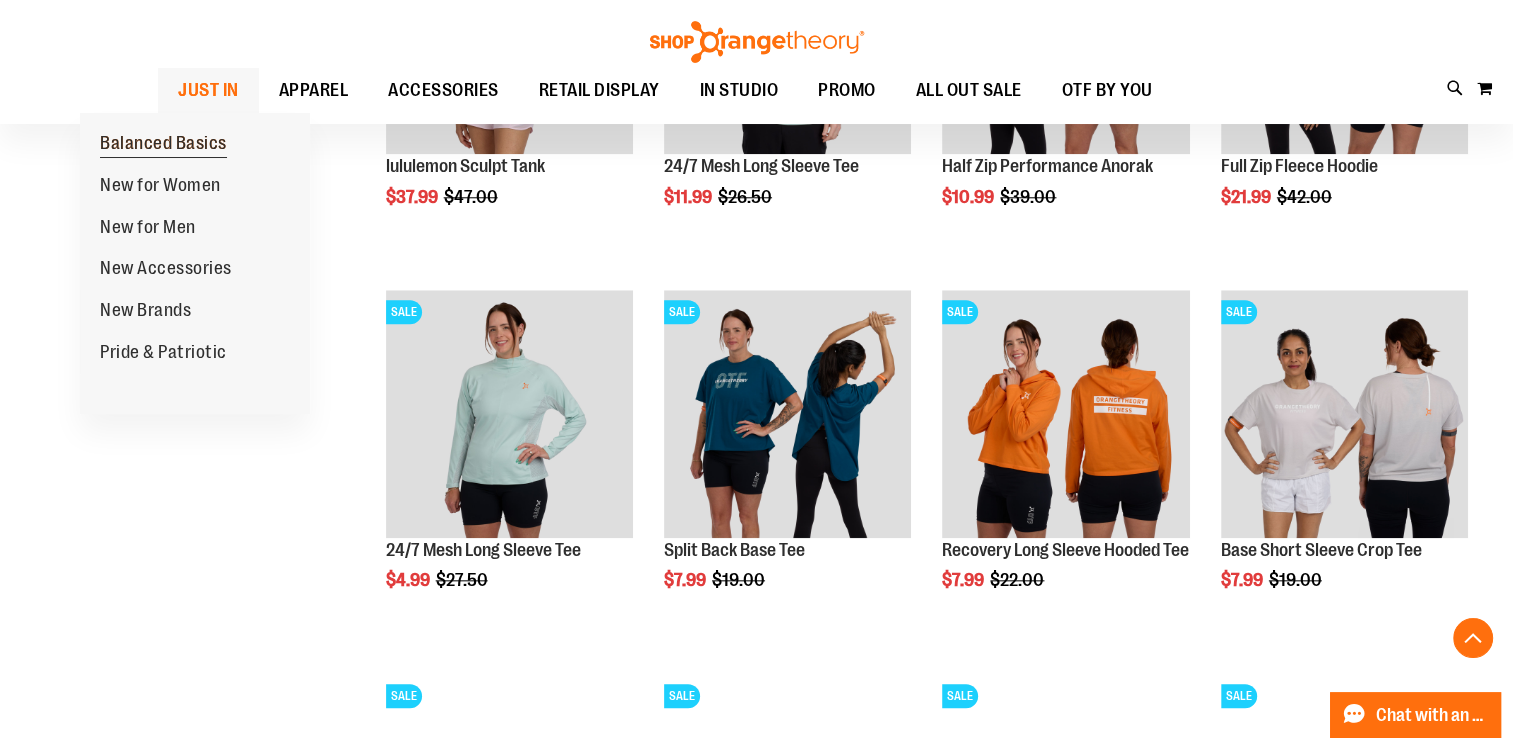 type on "**********" 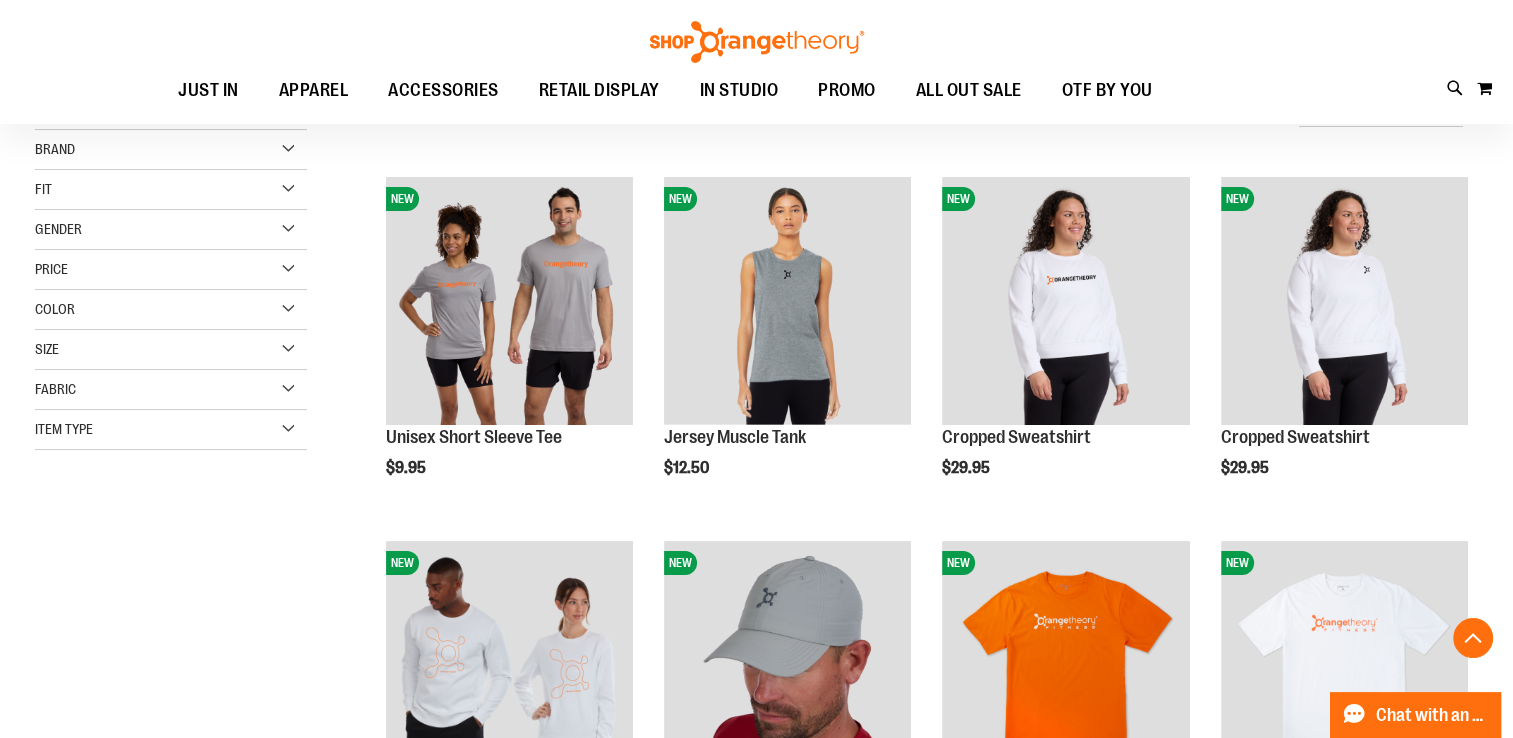 scroll, scrollTop: 100, scrollLeft: 0, axis: vertical 